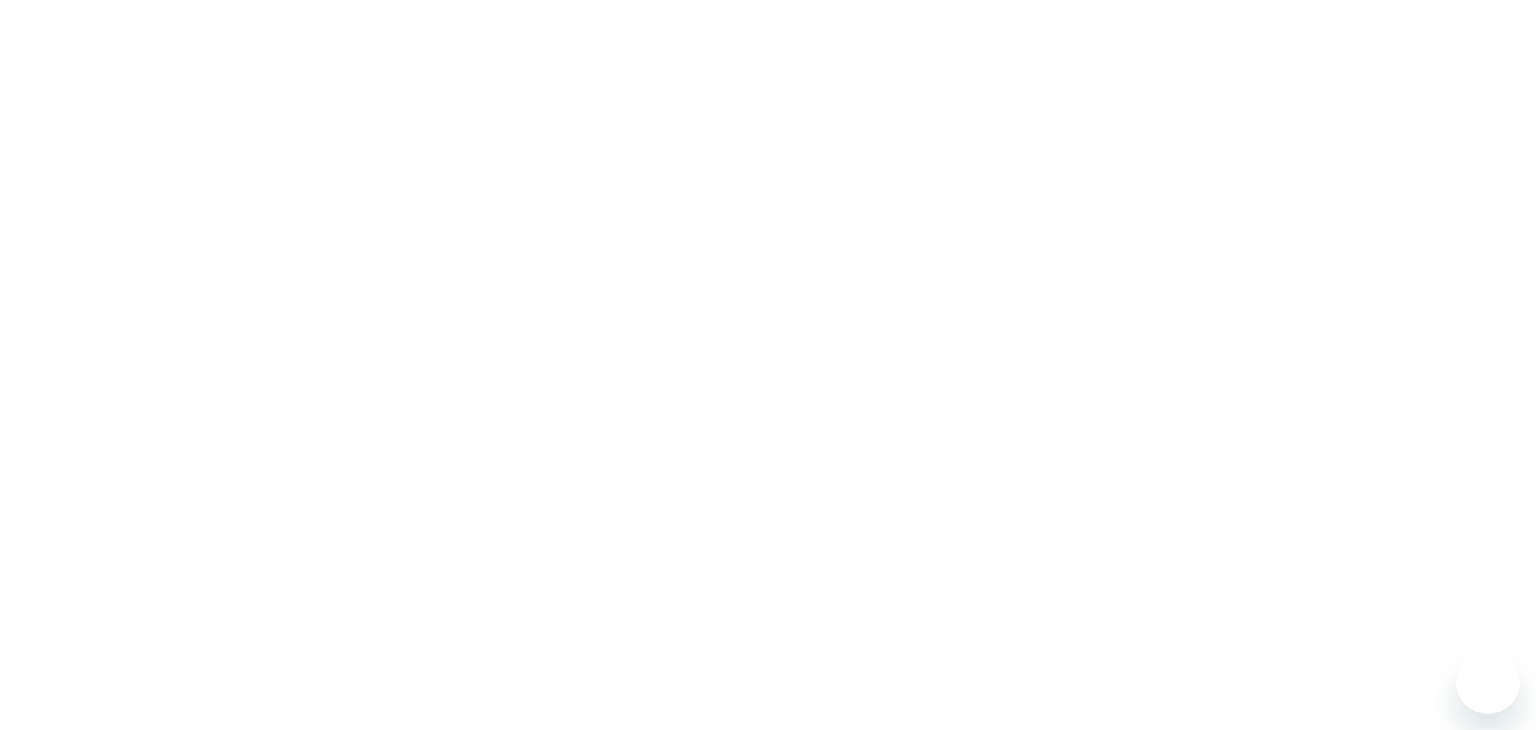scroll, scrollTop: 0, scrollLeft: 0, axis: both 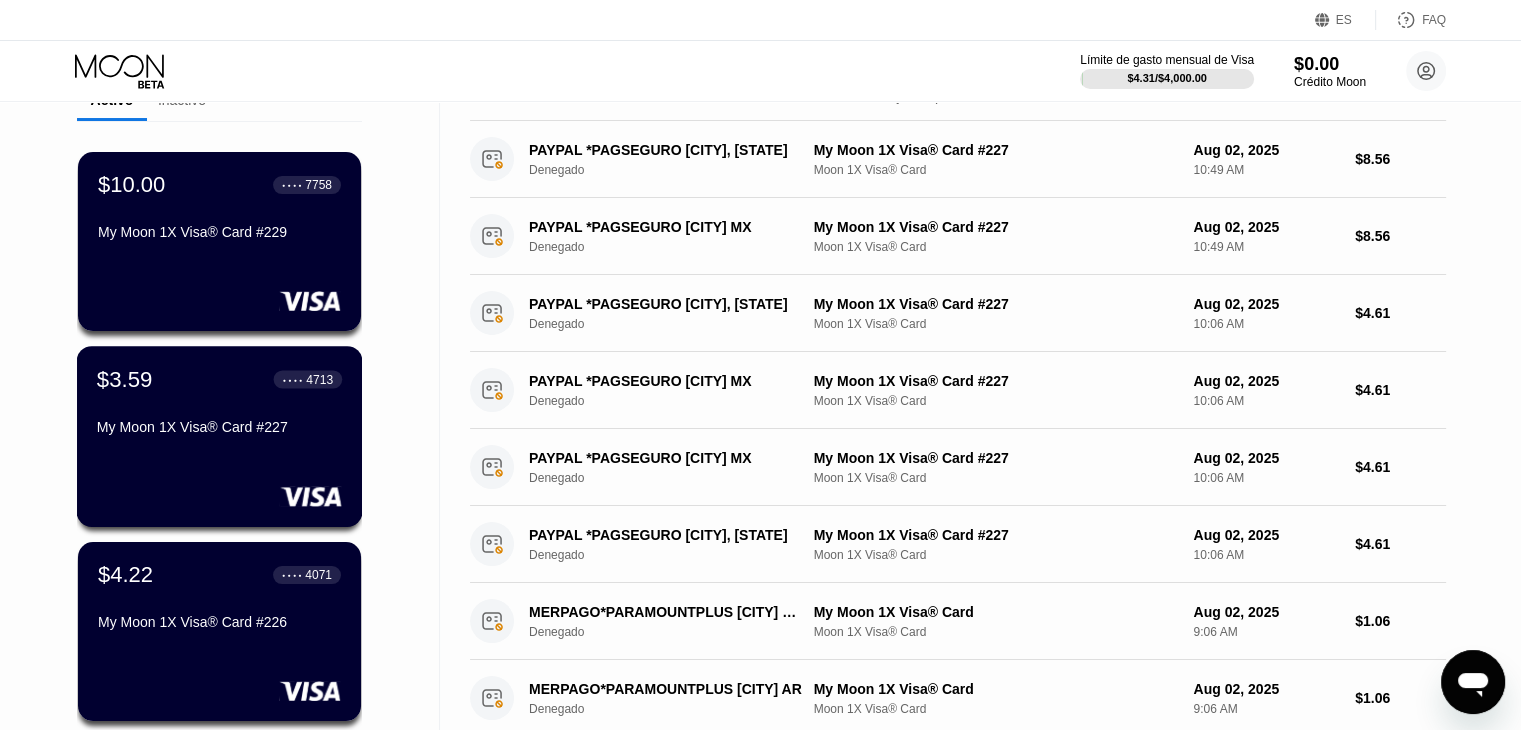 click on "$3.59 ● ● ● ● 4713 My Moon 1X Visa® Card #227" at bounding box center [220, 436] 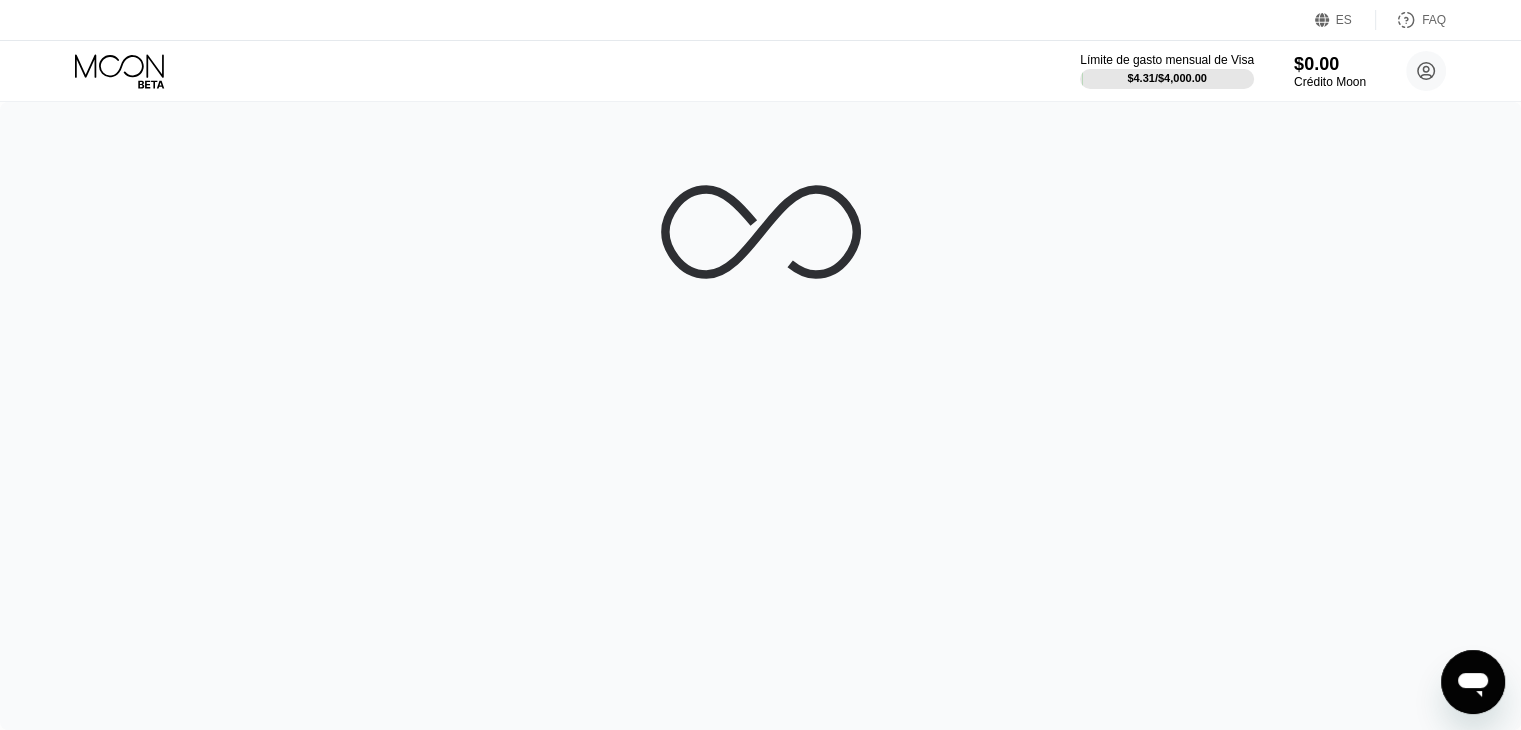 scroll, scrollTop: 0, scrollLeft: 0, axis: both 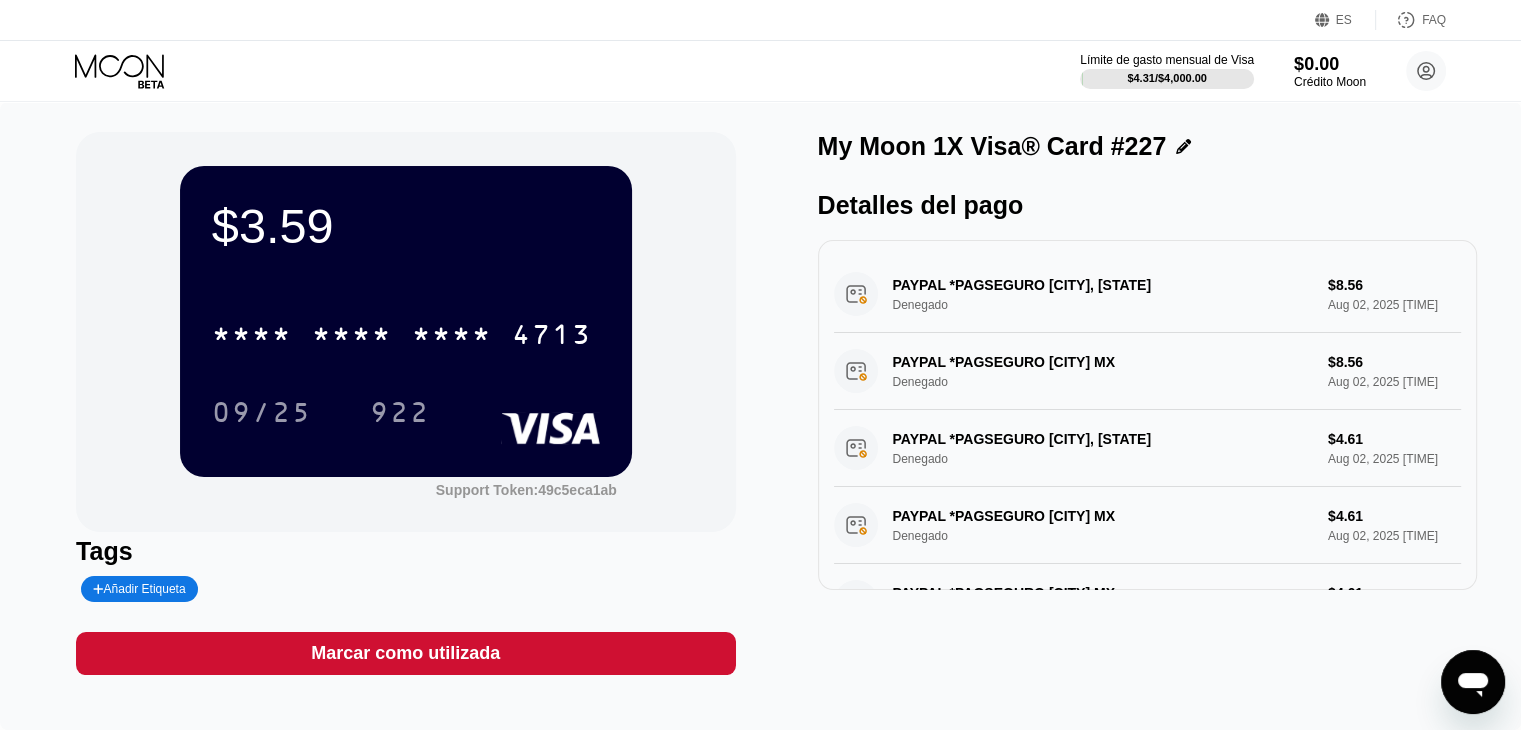 click 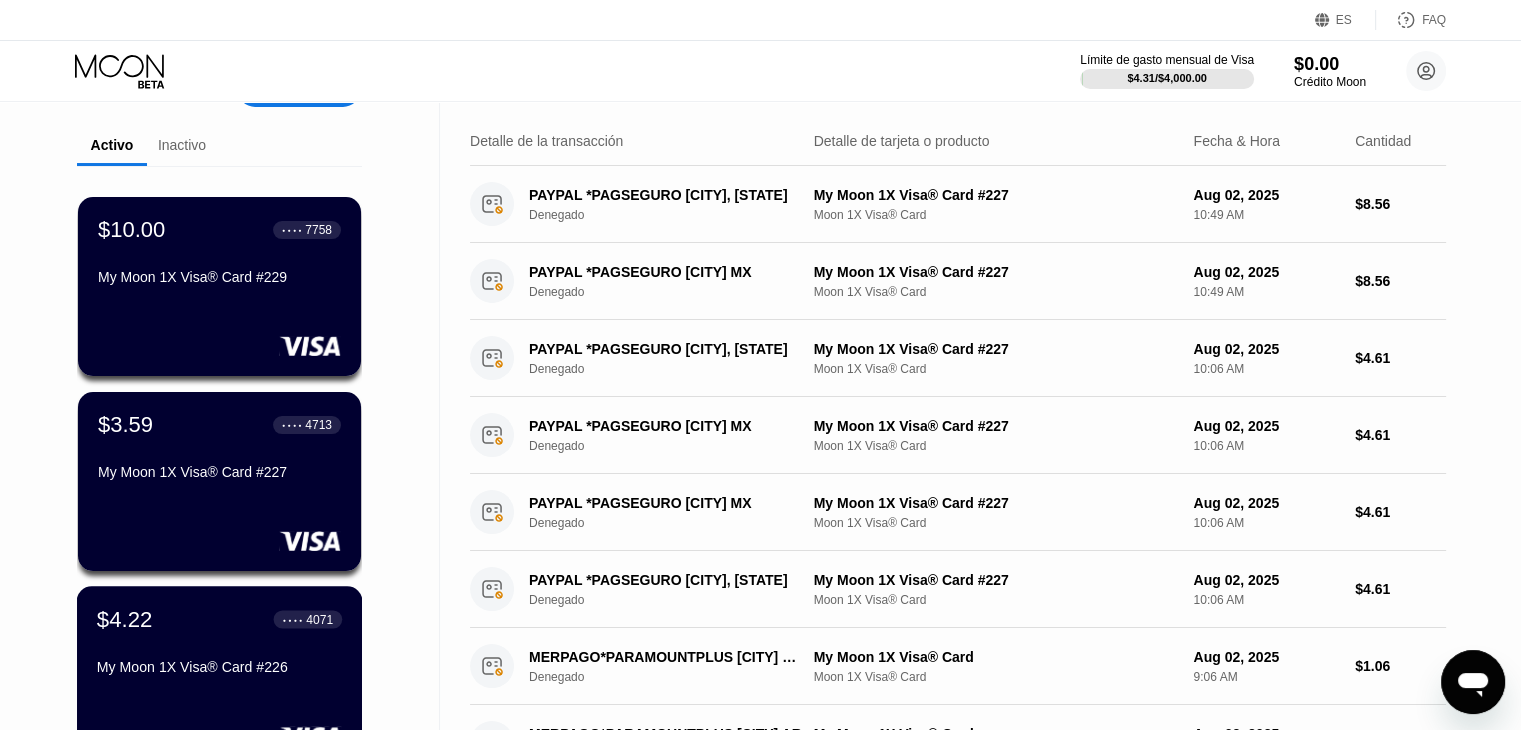 scroll, scrollTop: 0, scrollLeft: 0, axis: both 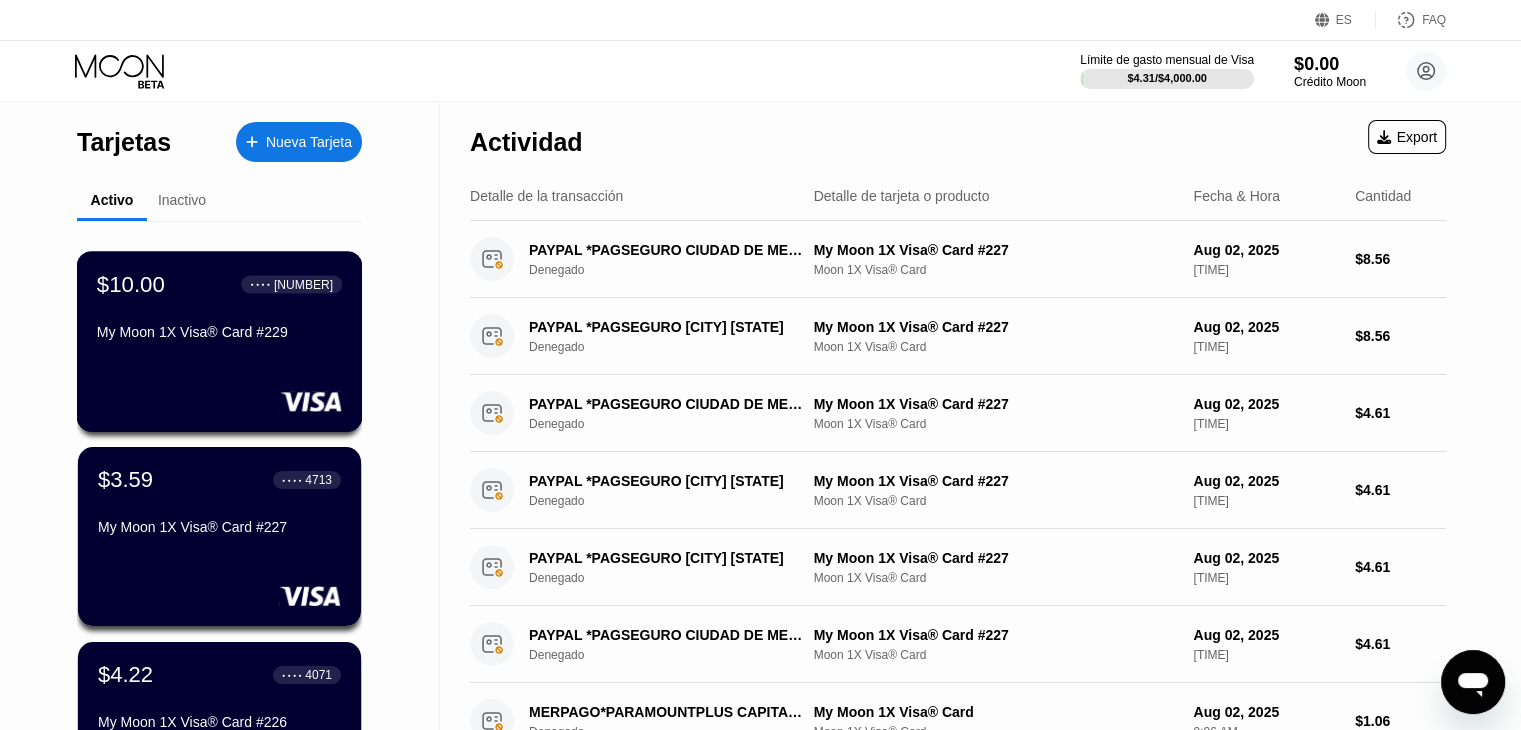 click on "My Moon 1X Visa® Card #229" at bounding box center (219, 332) 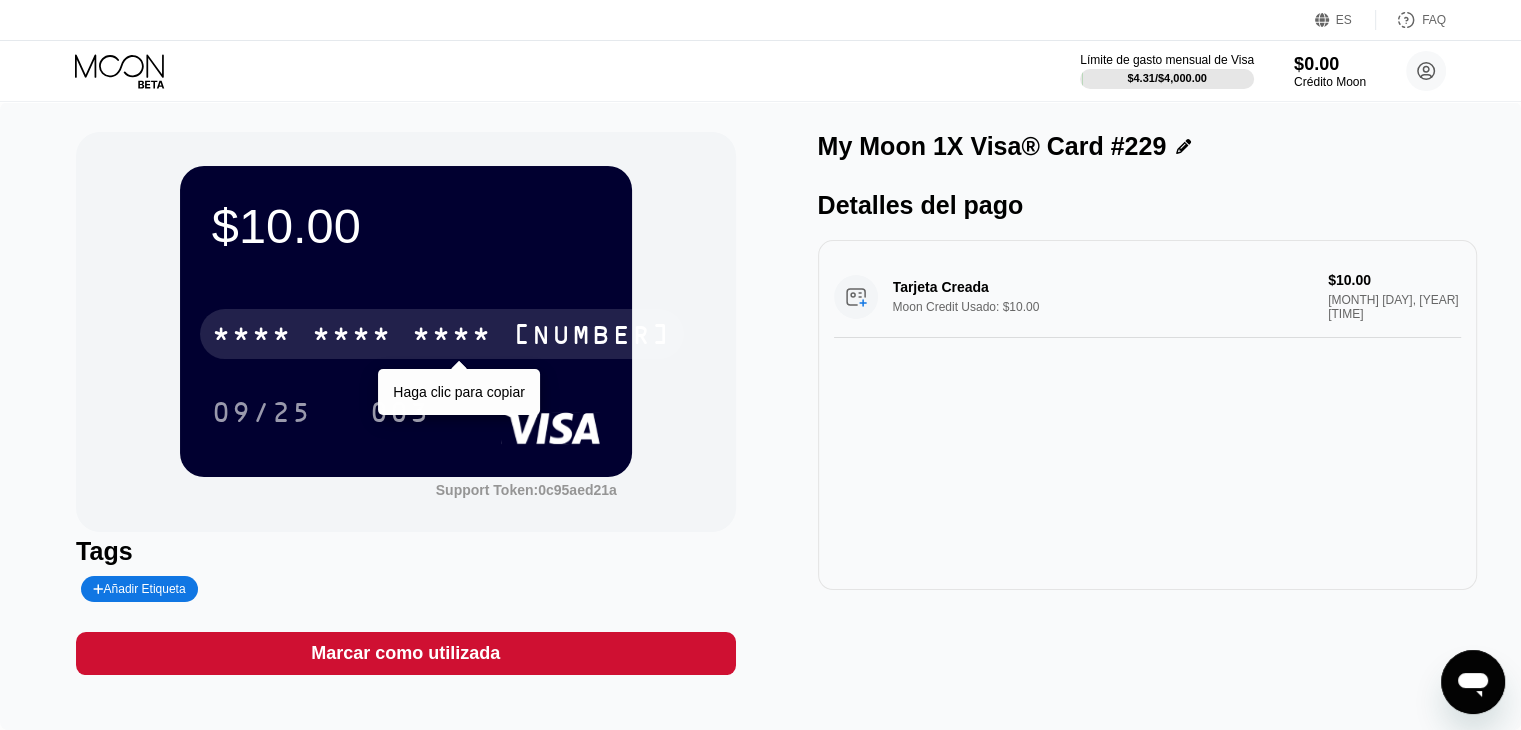 click on "7758" at bounding box center (592, 337) 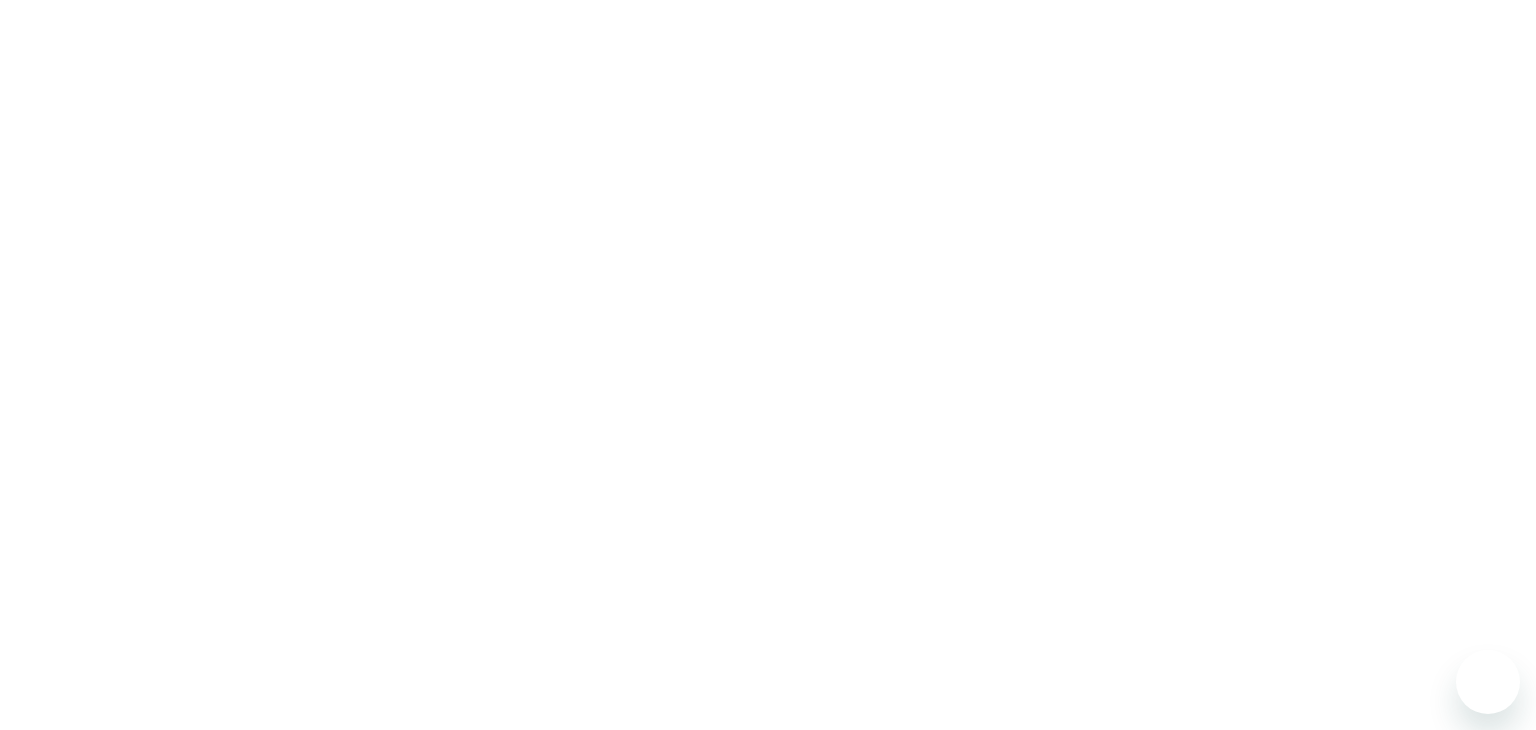 scroll, scrollTop: 0, scrollLeft: 0, axis: both 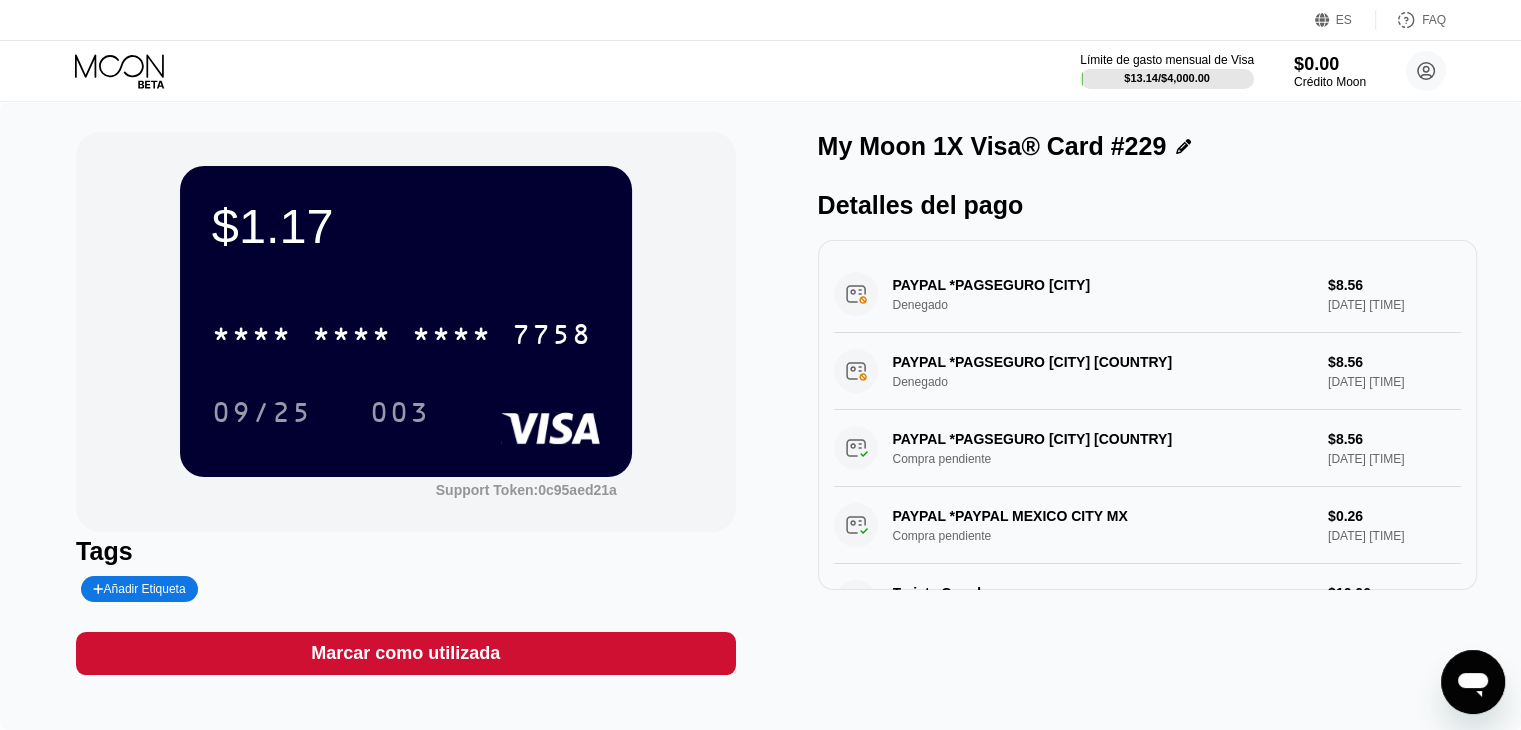 click 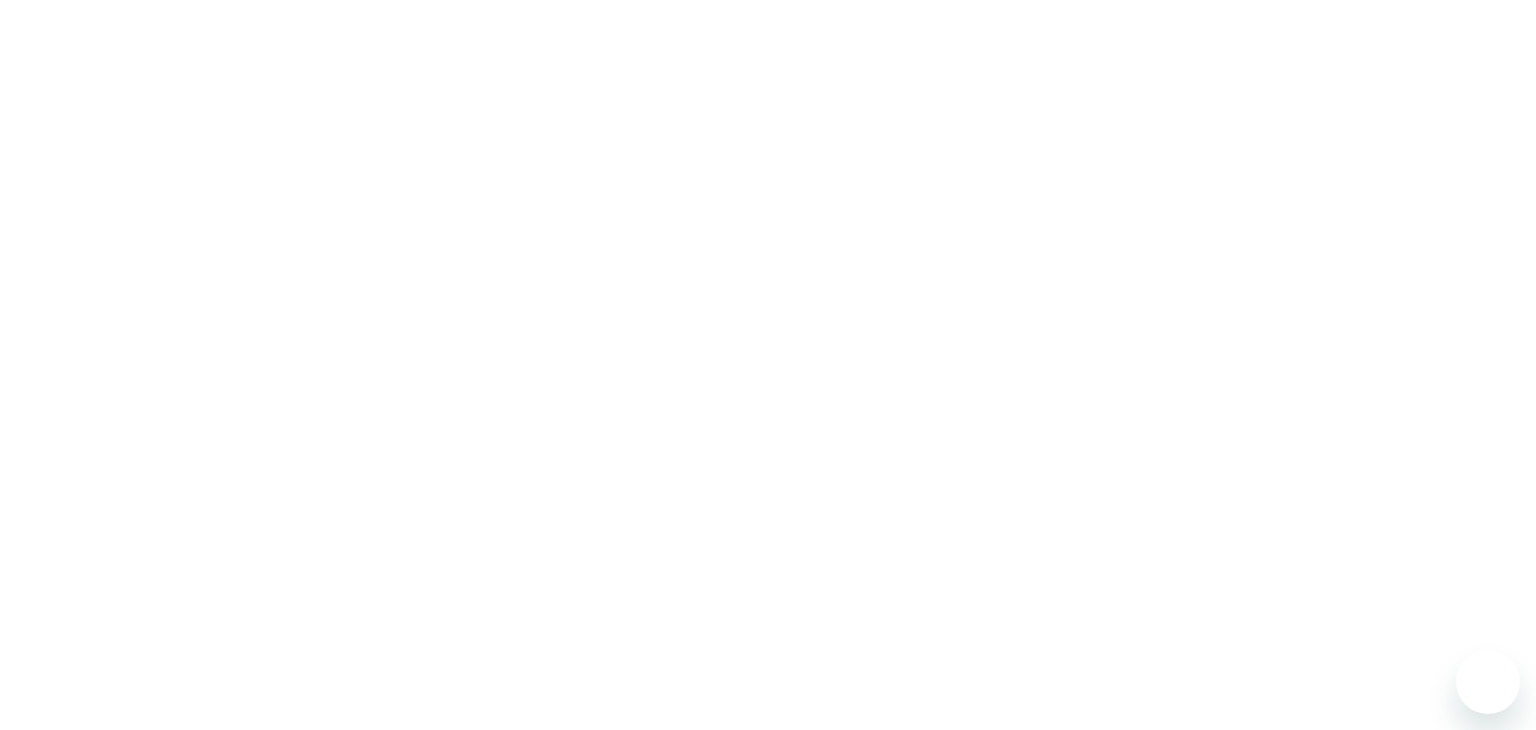 scroll, scrollTop: 0, scrollLeft: 0, axis: both 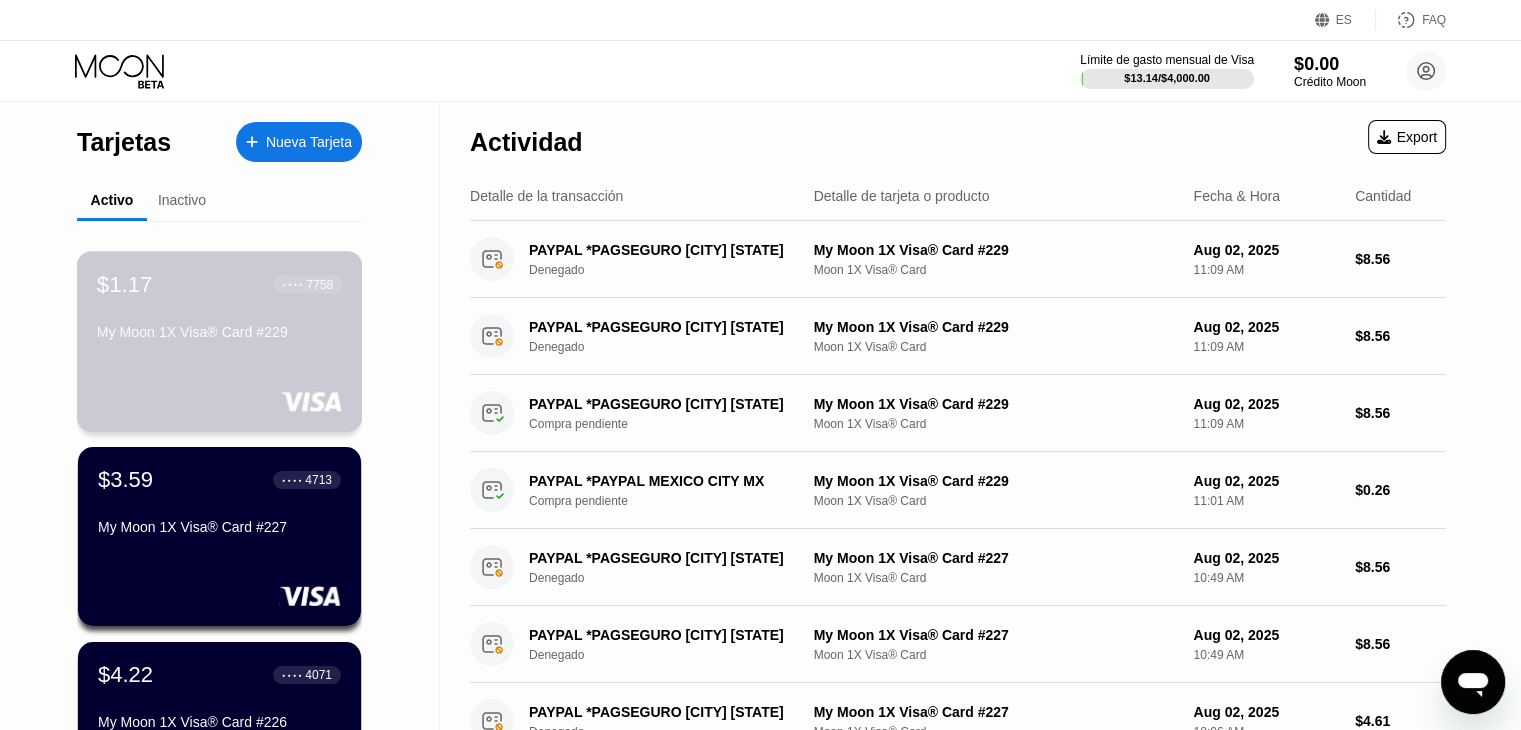 click on "$1.17 ● ● ● ● [NUMBER] My Moon 1X Visa® Card #[NUMBER]" at bounding box center [219, 309] 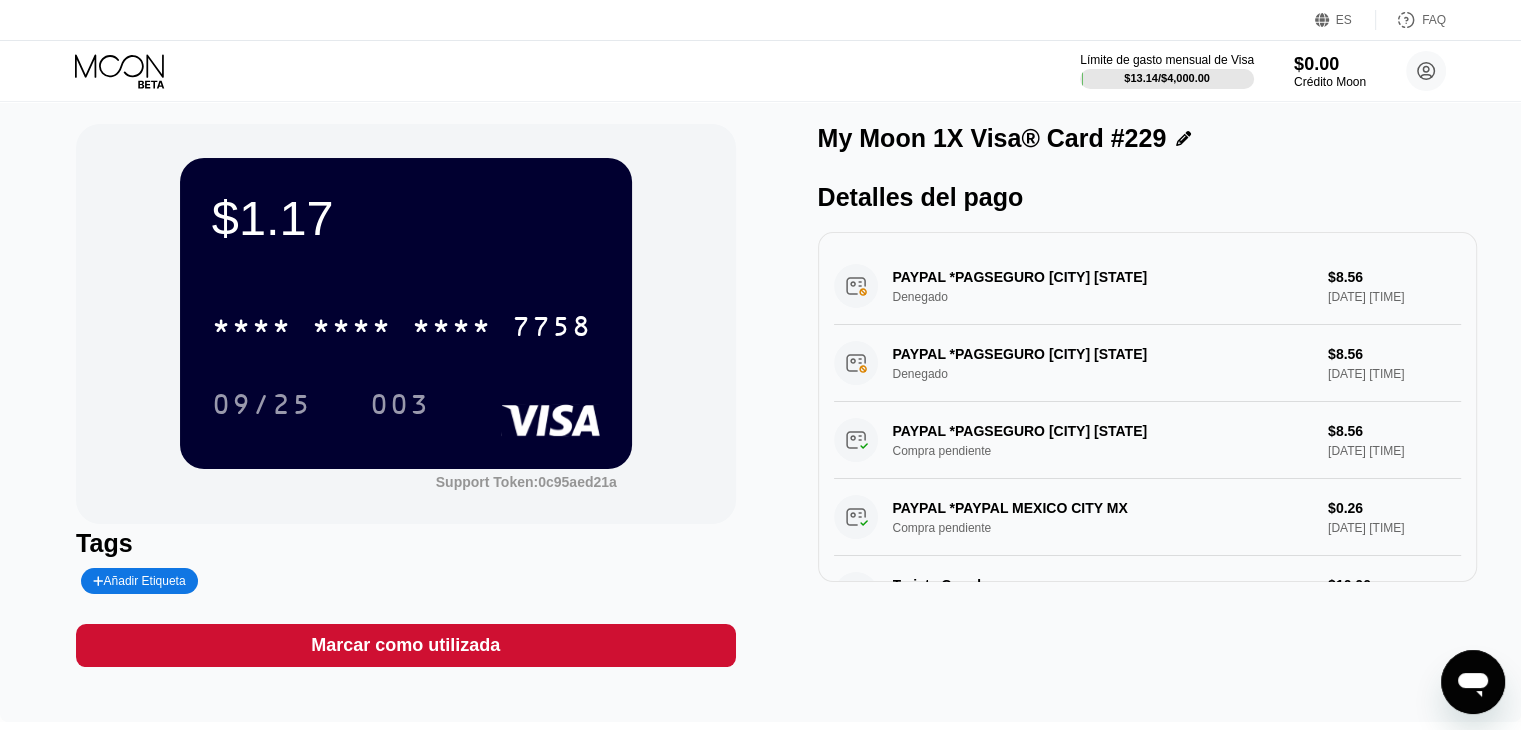 scroll, scrollTop: 0, scrollLeft: 0, axis: both 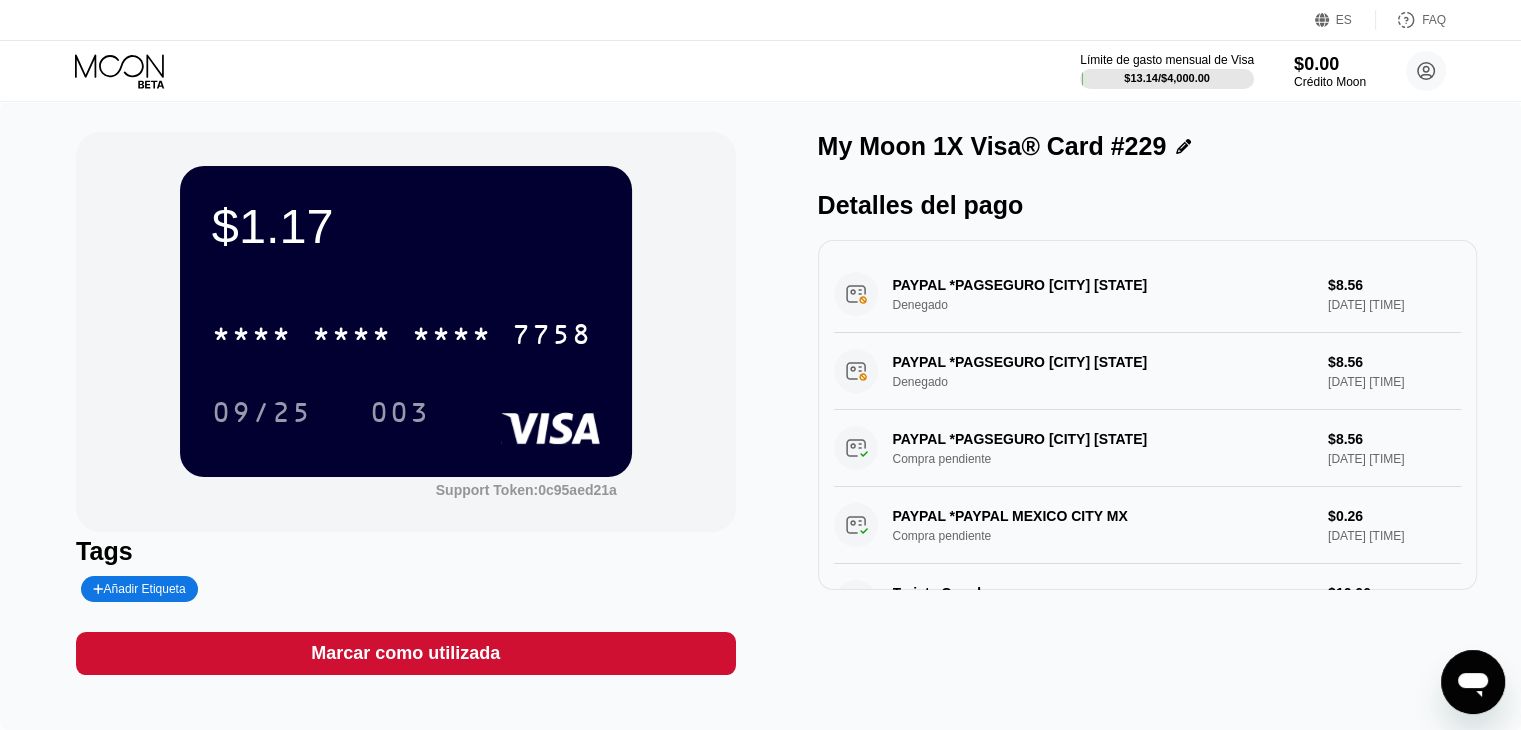 click on "PAYPAL *PAGSEGURO [CITY] [STATE] Compra pendiente $8.56 [DATE] [TIME]" at bounding box center [1147, 448] 